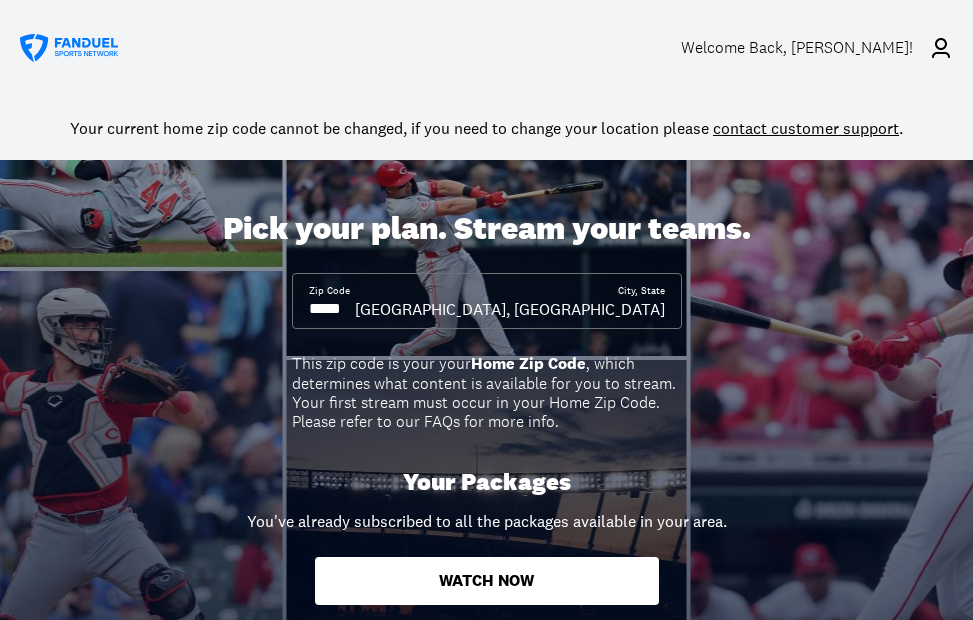 scroll, scrollTop: 0, scrollLeft: 0, axis: both 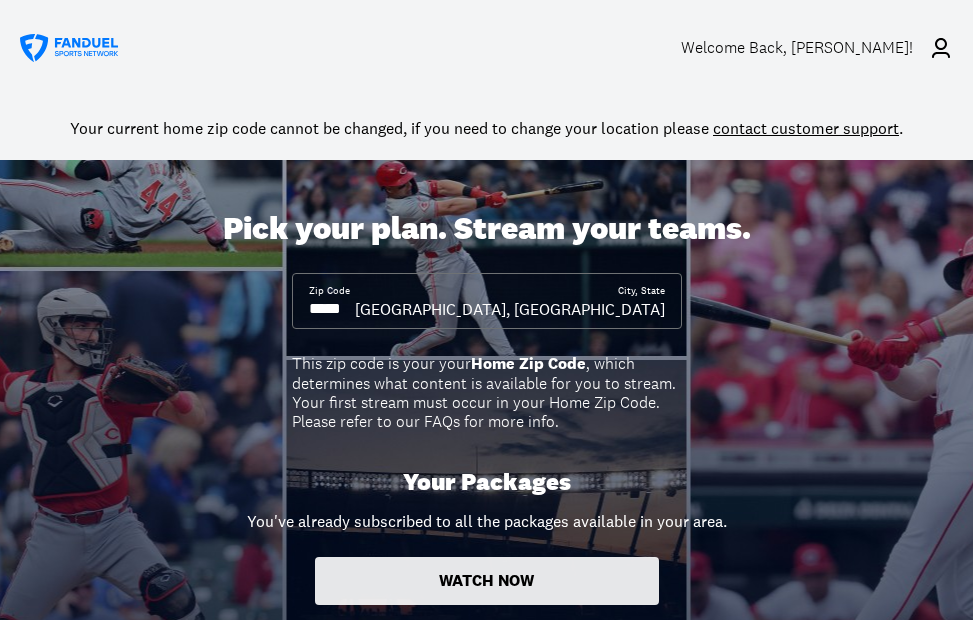 click on "Watch Now" at bounding box center [487, 581] 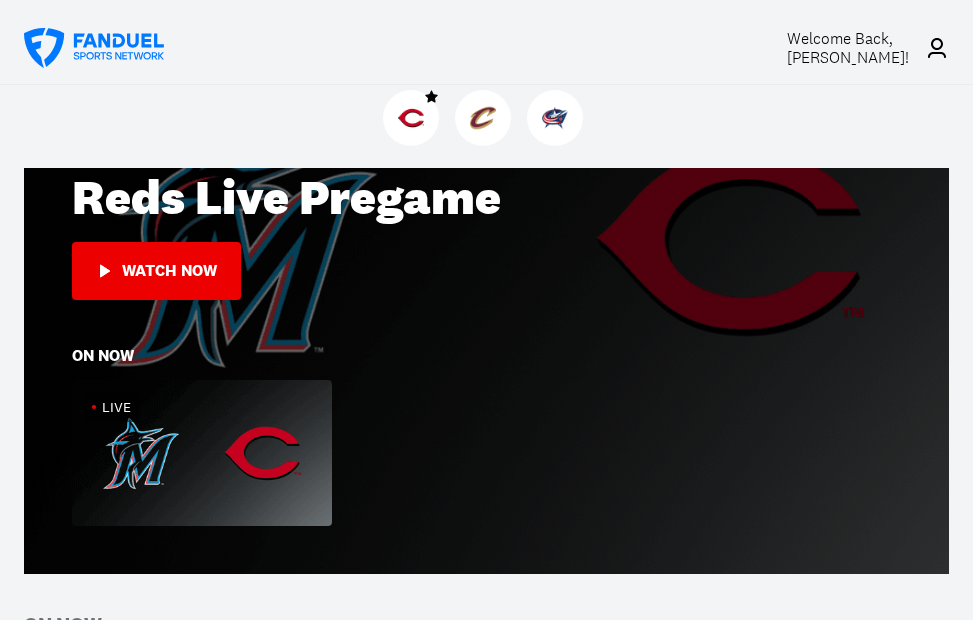 scroll, scrollTop: 332, scrollLeft: 0, axis: vertical 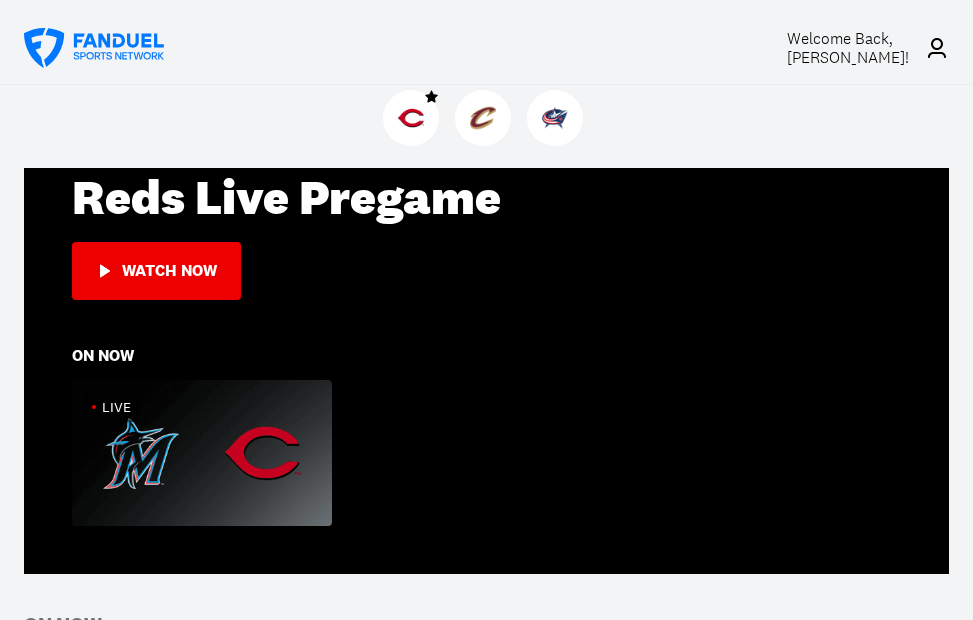 click at bounding box center [202, 453] 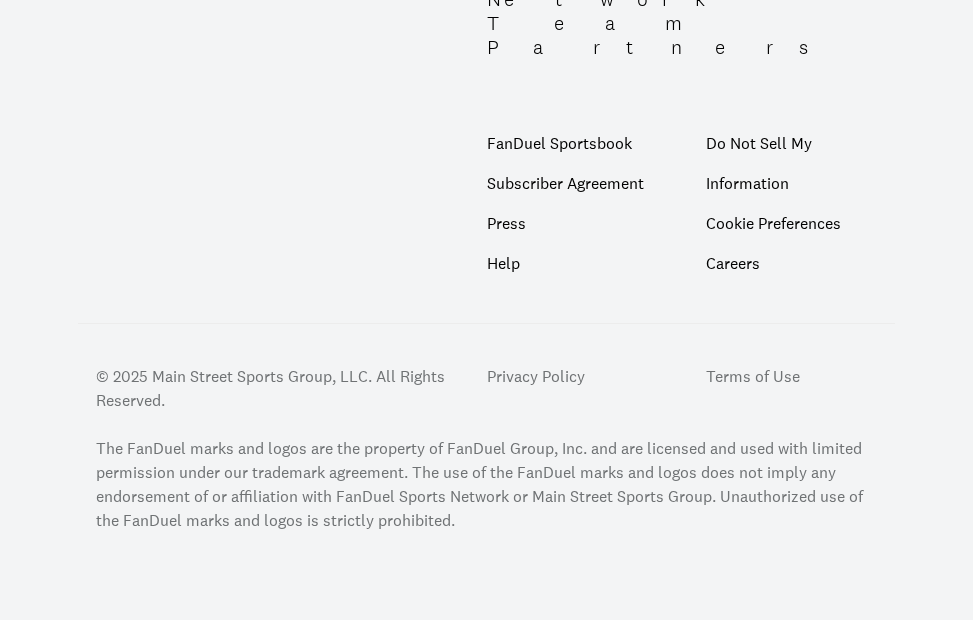 scroll, scrollTop: 0, scrollLeft: 0, axis: both 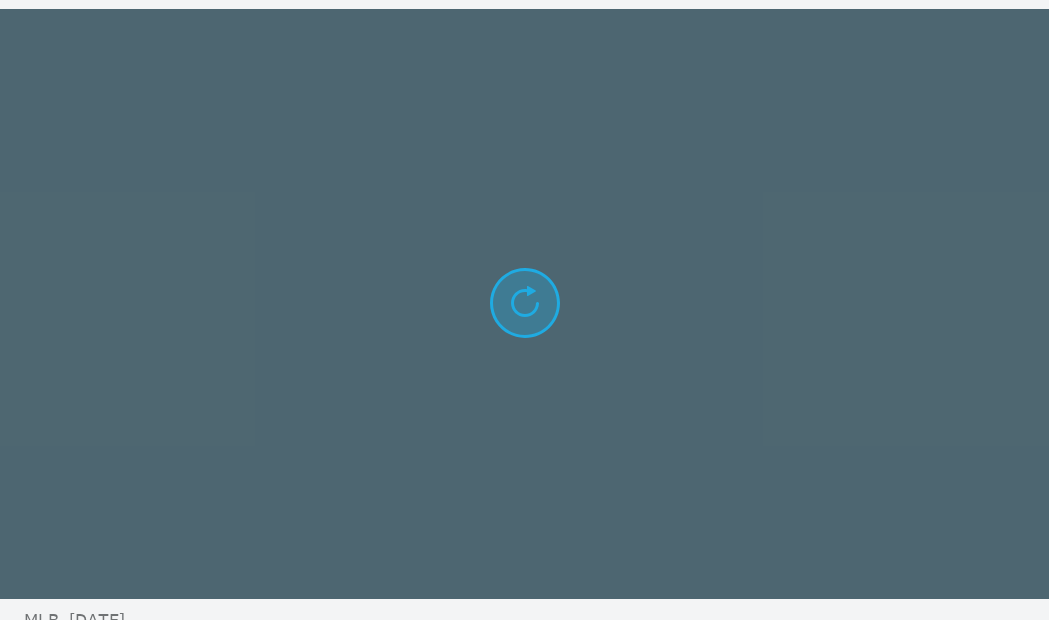 click at bounding box center (525, 303) 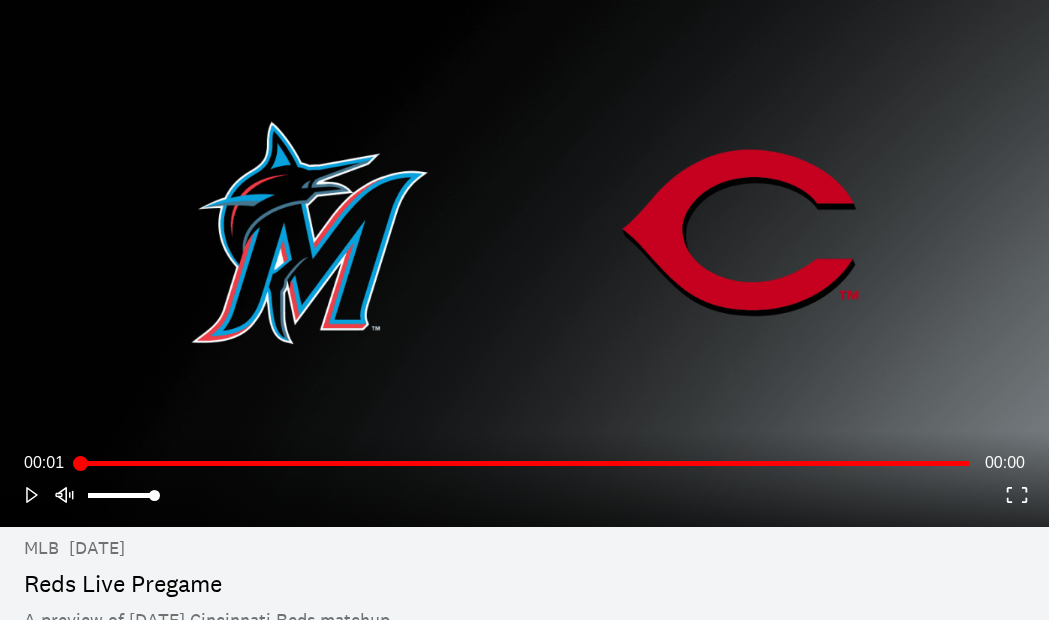 scroll, scrollTop: 63, scrollLeft: 0, axis: vertical 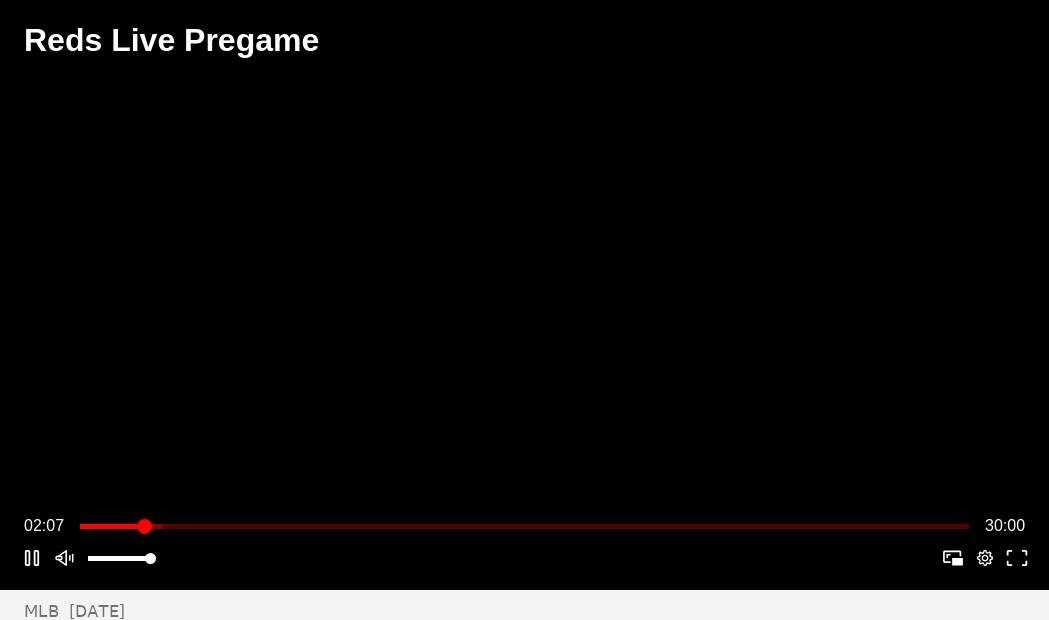 drag, startPoint x: 151, startPoint y: 569, endPoint x: 232, endPoint y: 578, distance: 81.49847 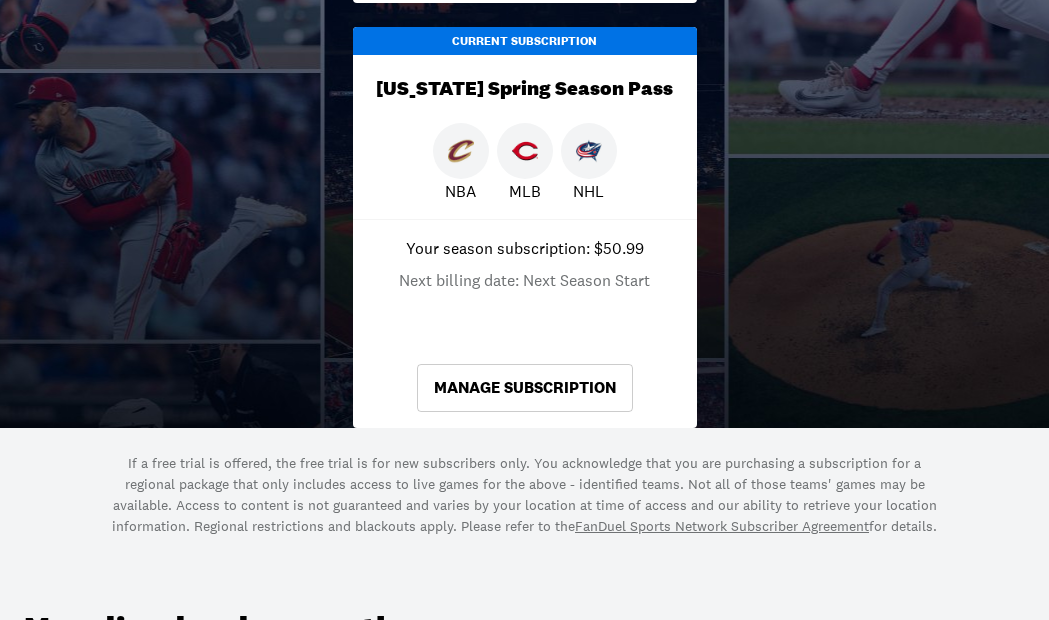 scroll, scrollTop: 0, scrollLeft: 0, axis: both 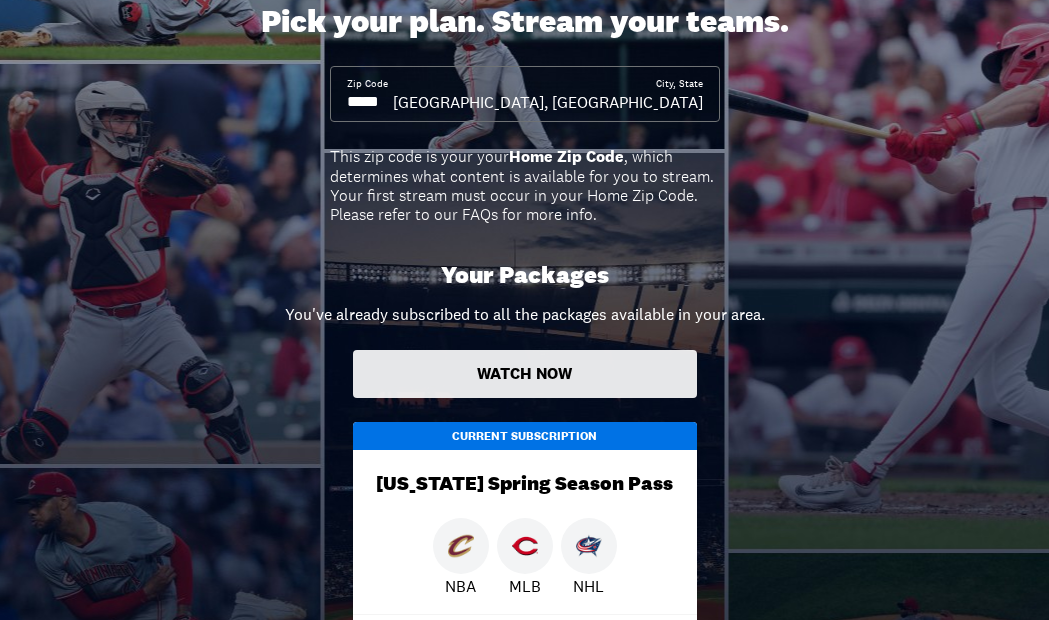 click on "Watch Now" at bounding box center [525, 374] 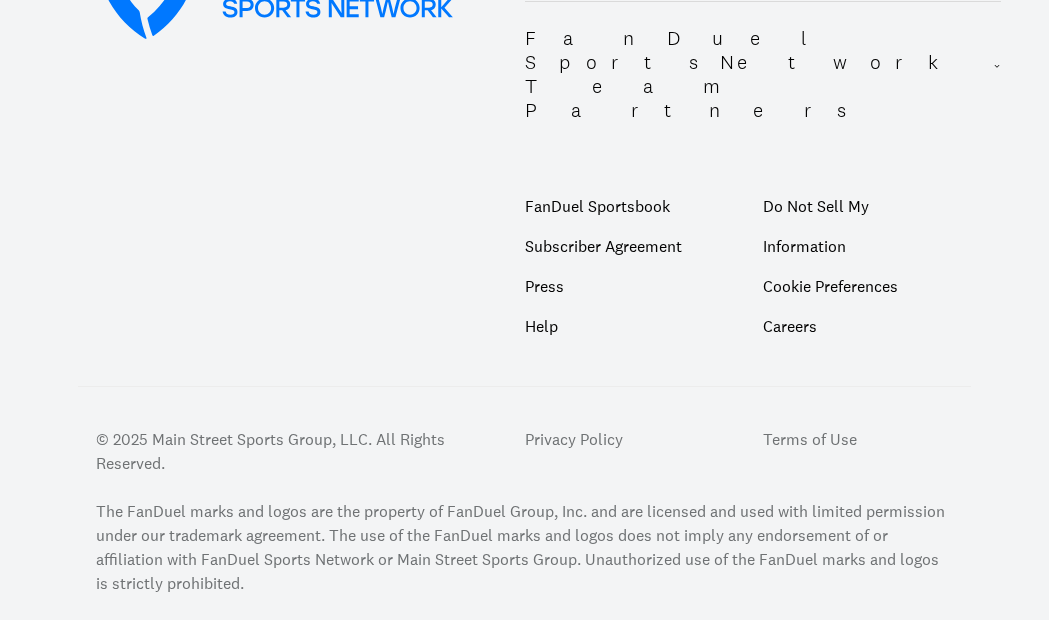 scroll, scrollTop: 0, scrollLeft: 0, axis: both 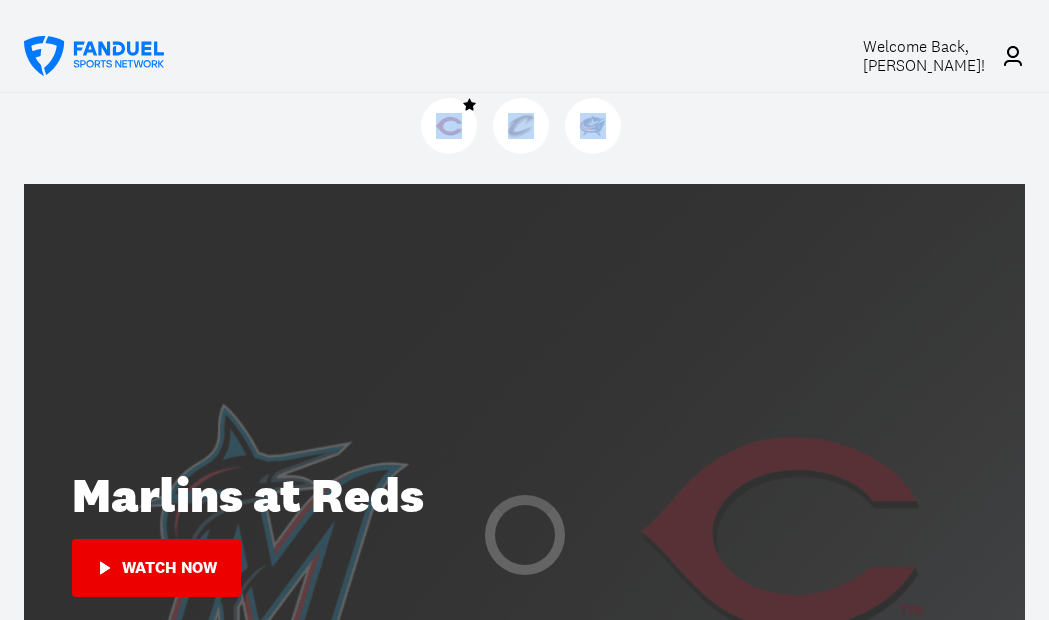 drag, startPoint x: 1047, startPoint y: 61, endPoint x: 1051, endPoint y: 104, distance: 43.185646 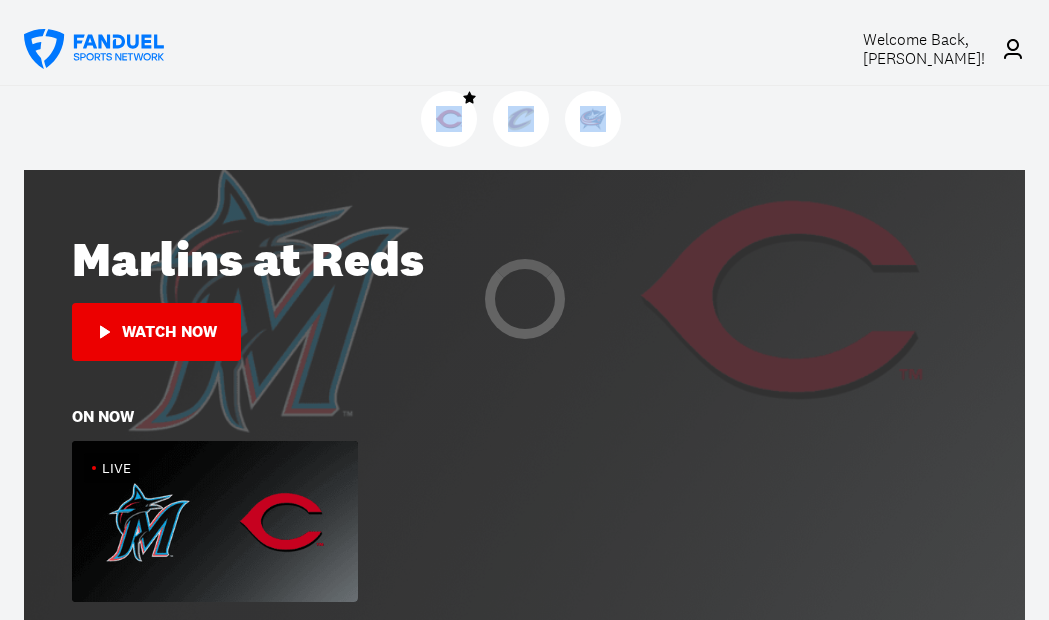 scroll, scrollTop: 291, scrollLeft: 0, axis: vertical 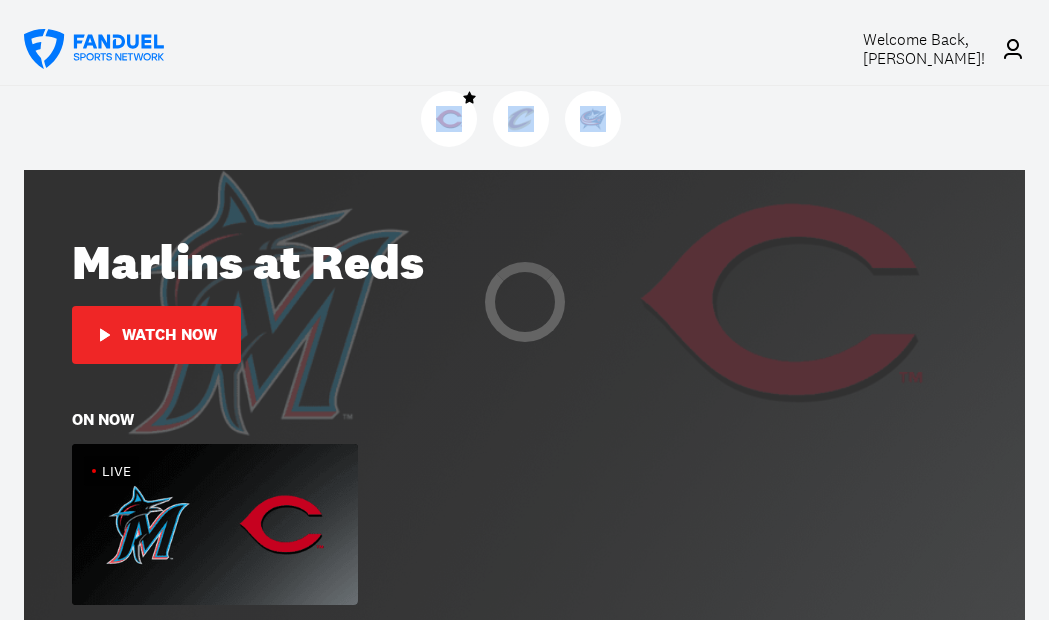 click on "Watch Now" at bounding box center [169, 335] 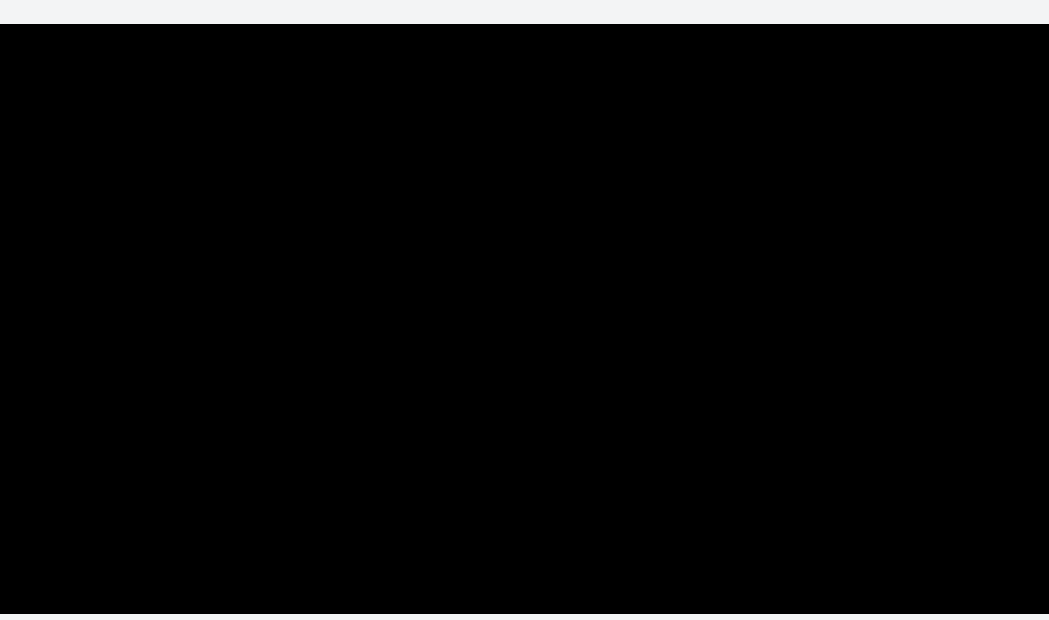 scroll, scrollTop: 54, scrollLeft: 0, axis: vertical 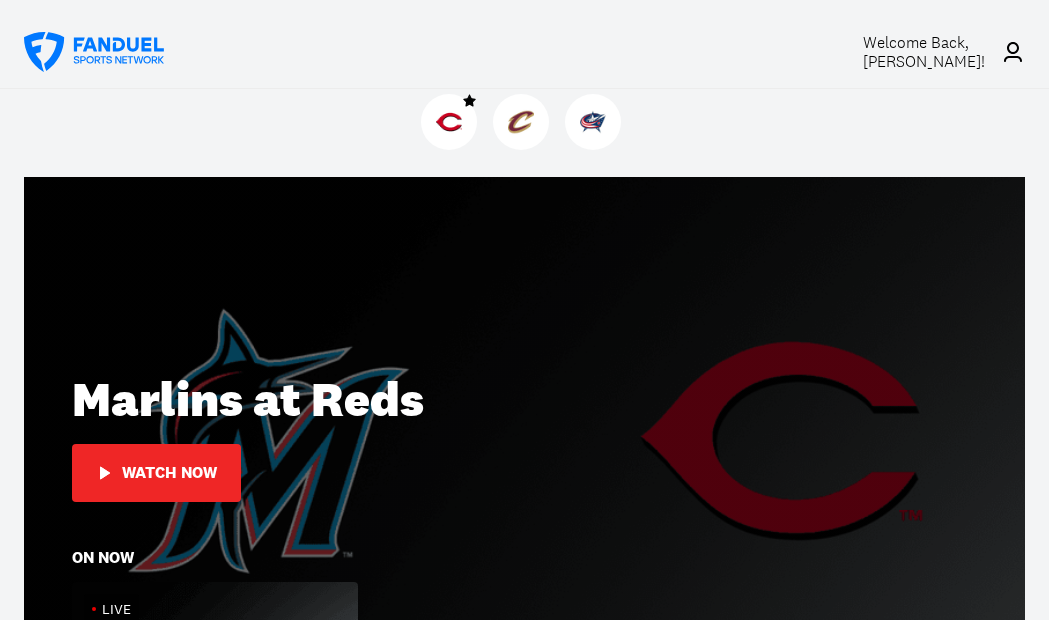 click on "Watch Now" at bounding box center (169, 473) 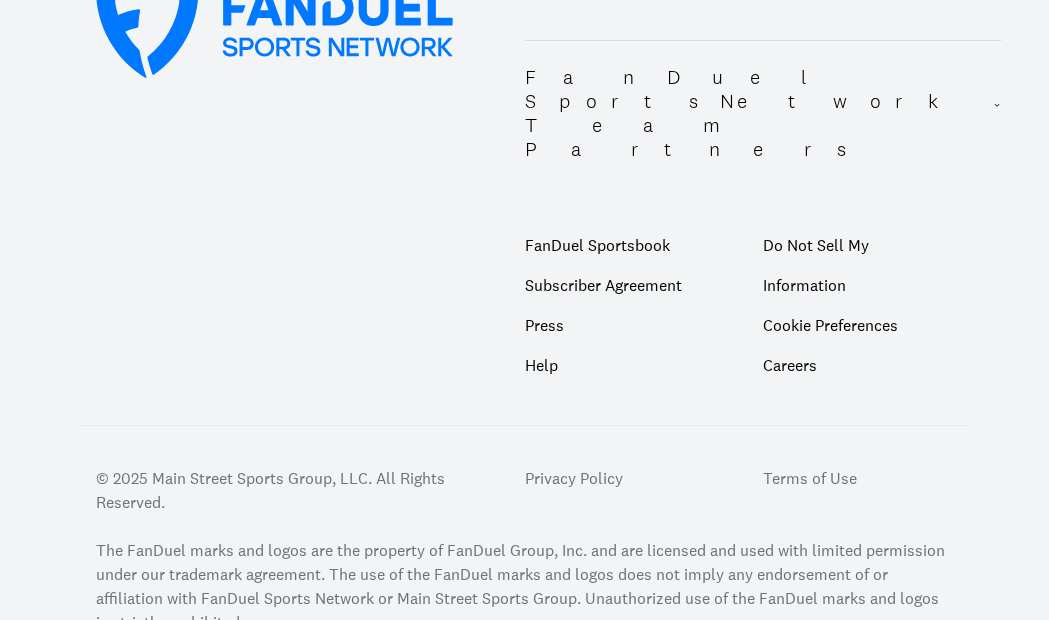 scroll, scrollTop: 0, scrollLeft: 0, axis: both 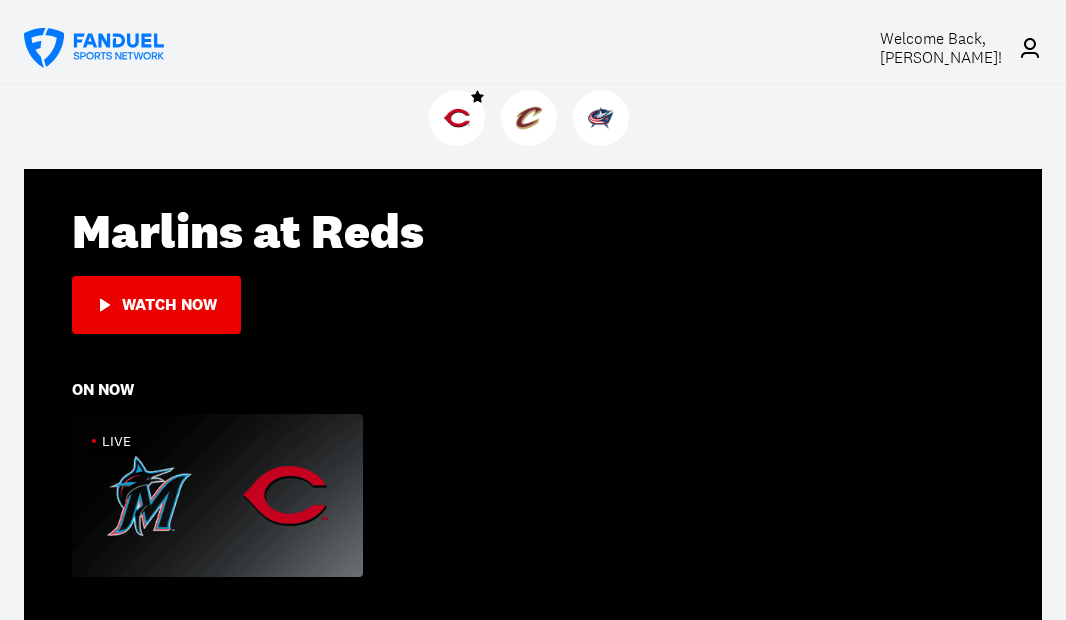 click at bounding box center (217, 496) 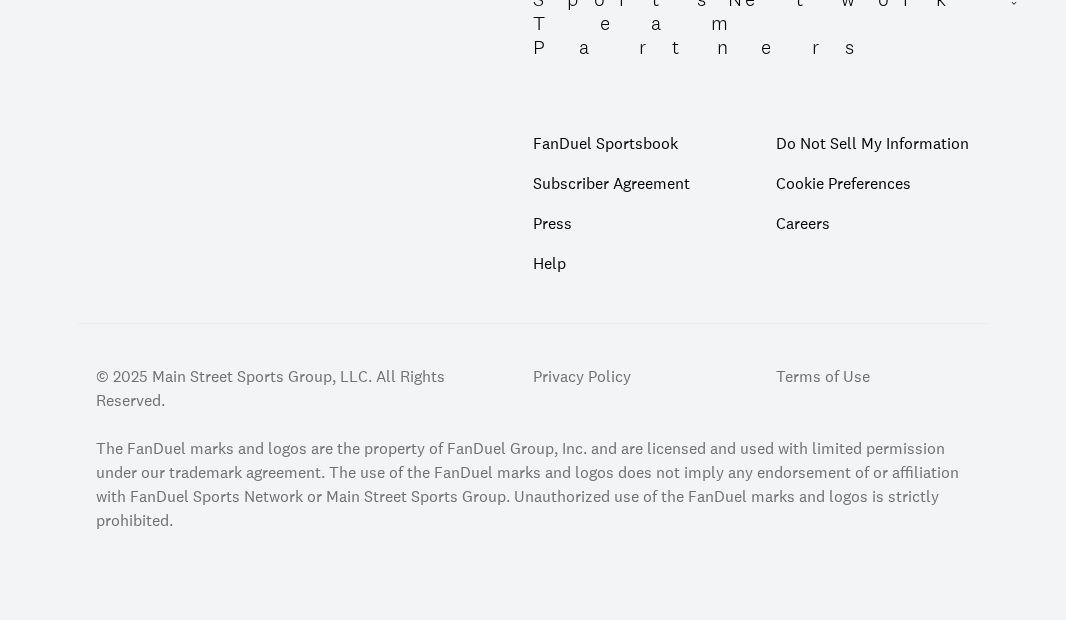 scroll, scrollTop: 0, scrollLeft: 0, axis: both 